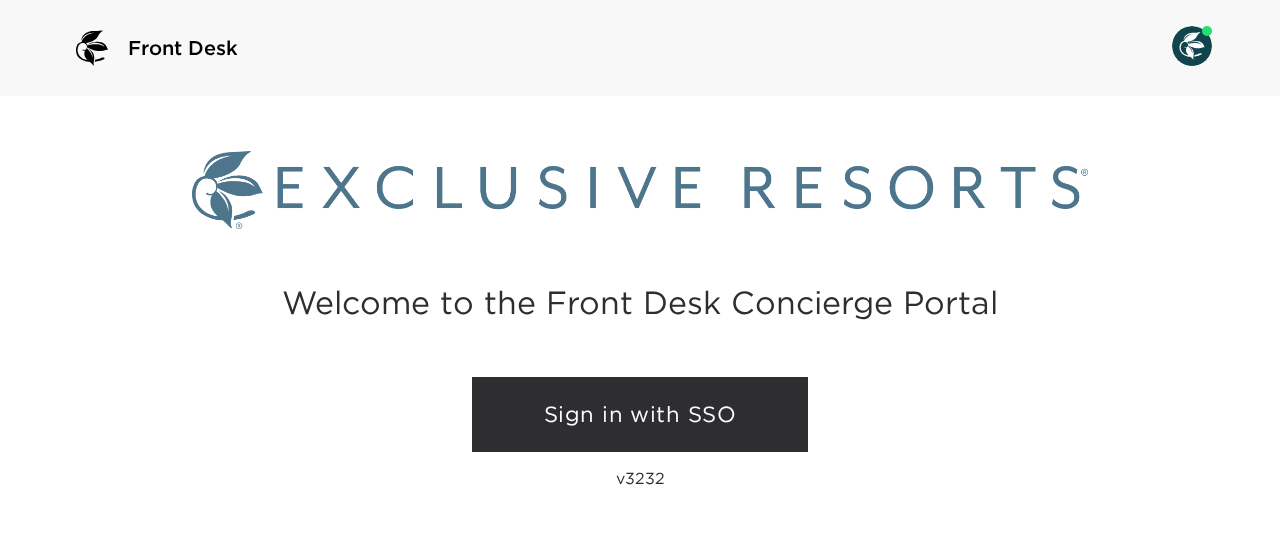 scroll, scrollTop: 0, scrollLeft: 0, axis: both 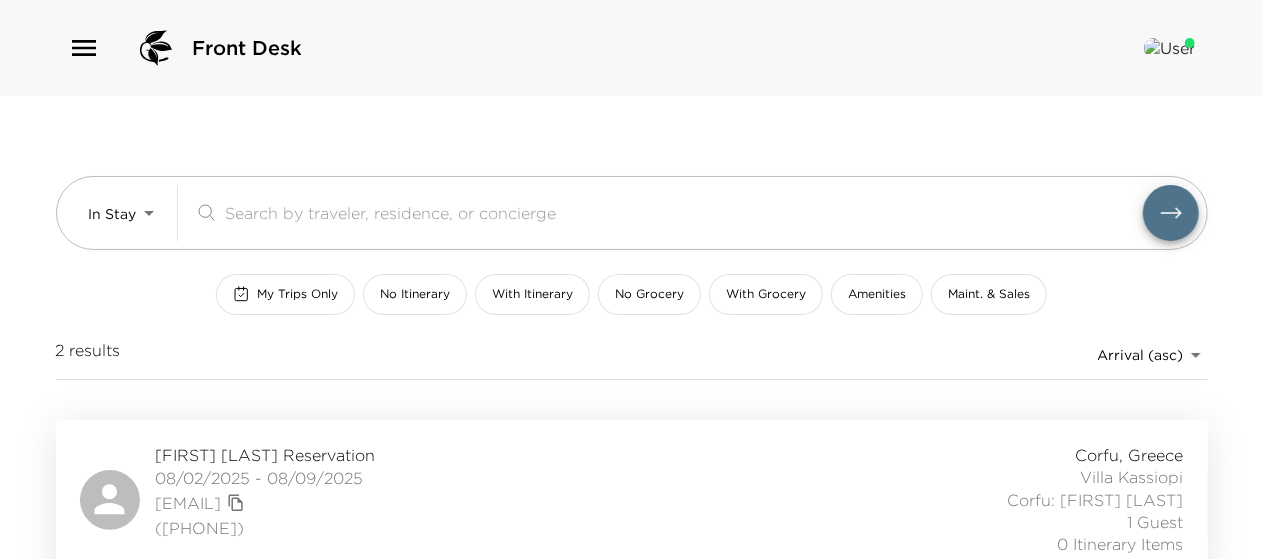 drag, startPoint x: 134, startPoint y: 208, endPoint x: 86, endPoint y: 298, distance: 102 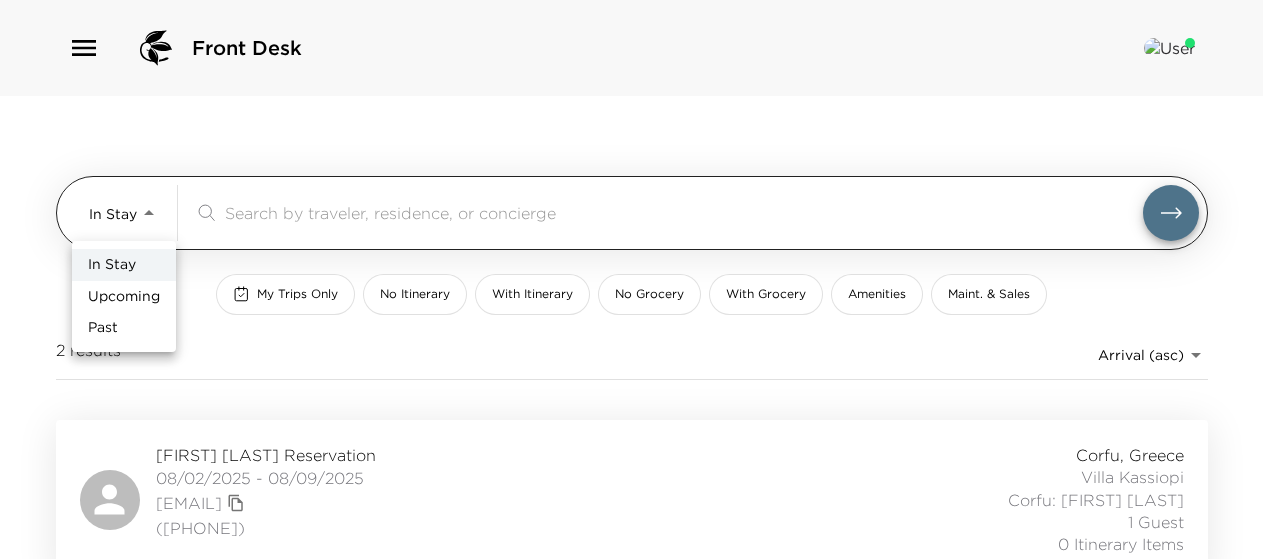click on "Front Desk In Stay In-Stay &nbsp; My Trips Only No Itinerary With Itinerary No Grocery With Grocery Amenities Maint. & Sales 2 results Arrival (asc) reservations_prod_arrival_asc [FIRST] [LAST] Reservation [DATE] - [DATE] [EMAIL] ([PHONE]) Corfu, Greece Villa Kassiopi Corfu: [FIRST] [LAST] 1 Guest 0 Itinerary Items [FIRST] [LAST] Reservation [DATE] - [DATE] [EMAIL] Corfu, Greece Villa Paralia Corfu: [FIRST] [LAST] 16 Guests 0 Itinerary Items In Stay Upcoming Past" at bounding box center [640, 279] 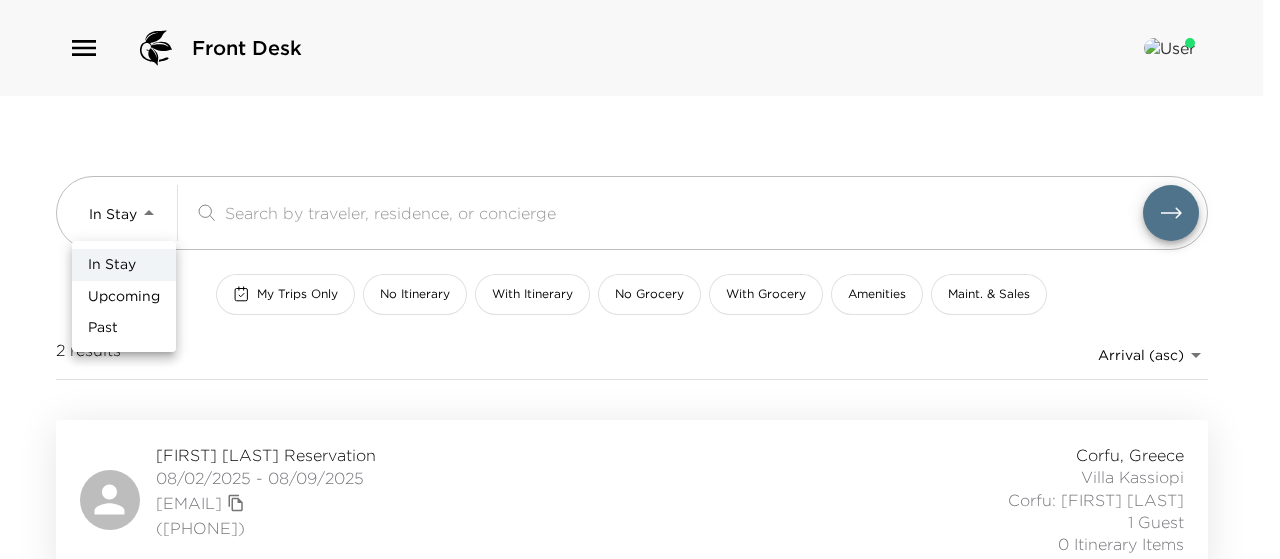 click on "Upcoming" at bounding box center (124, 297) 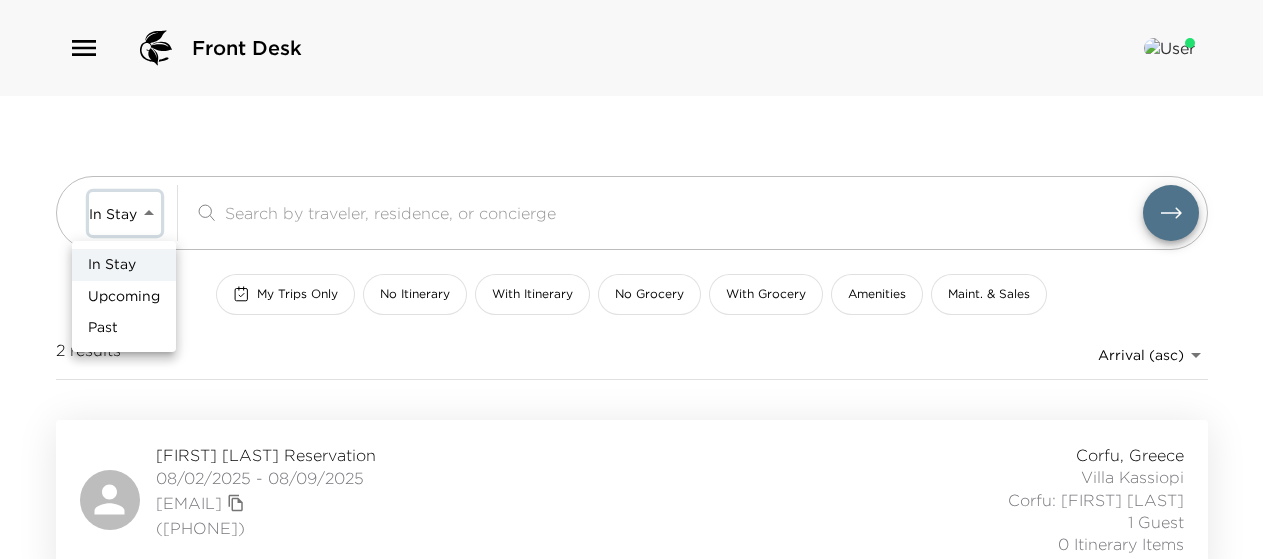 type on "Upcoming" 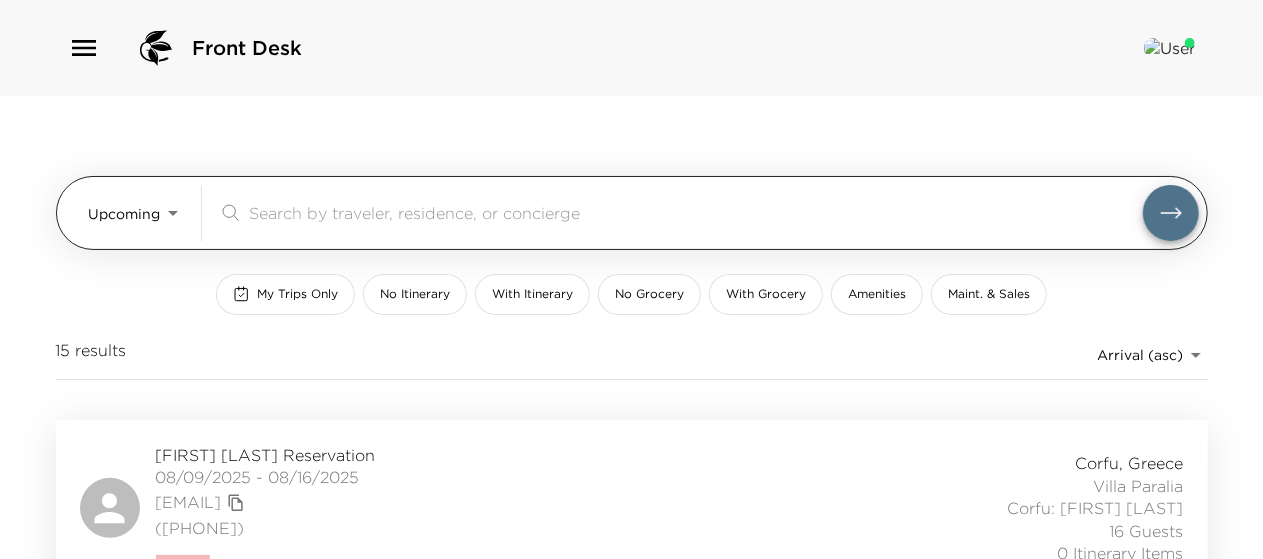 click at bounding box center (696, 212) 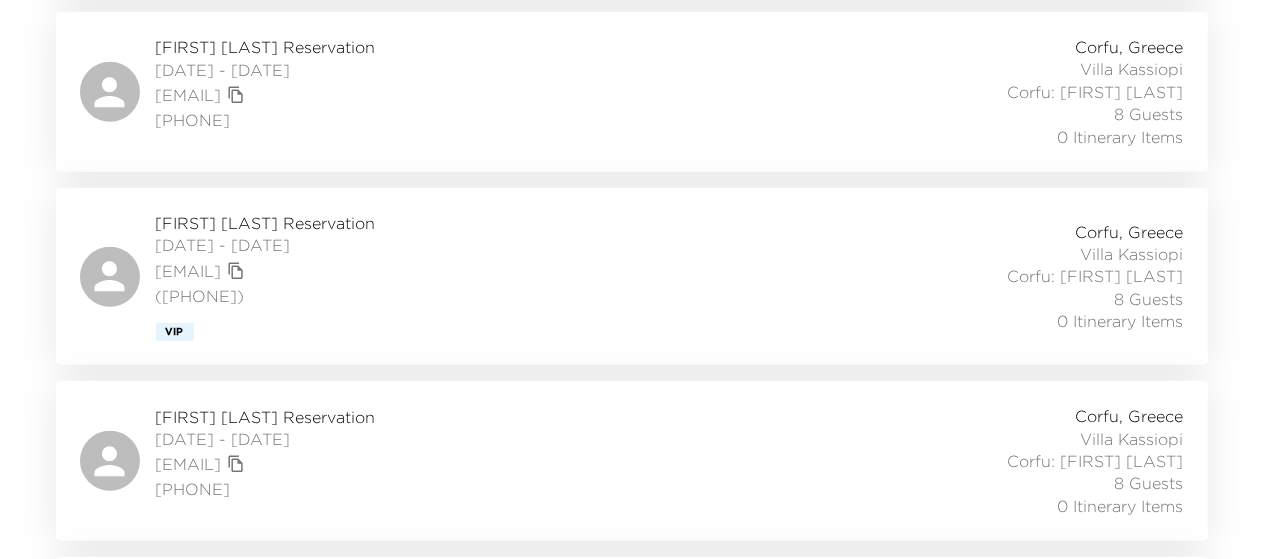 scroll, scrollTop: 634, scrollLeft: 0, axis: vertical 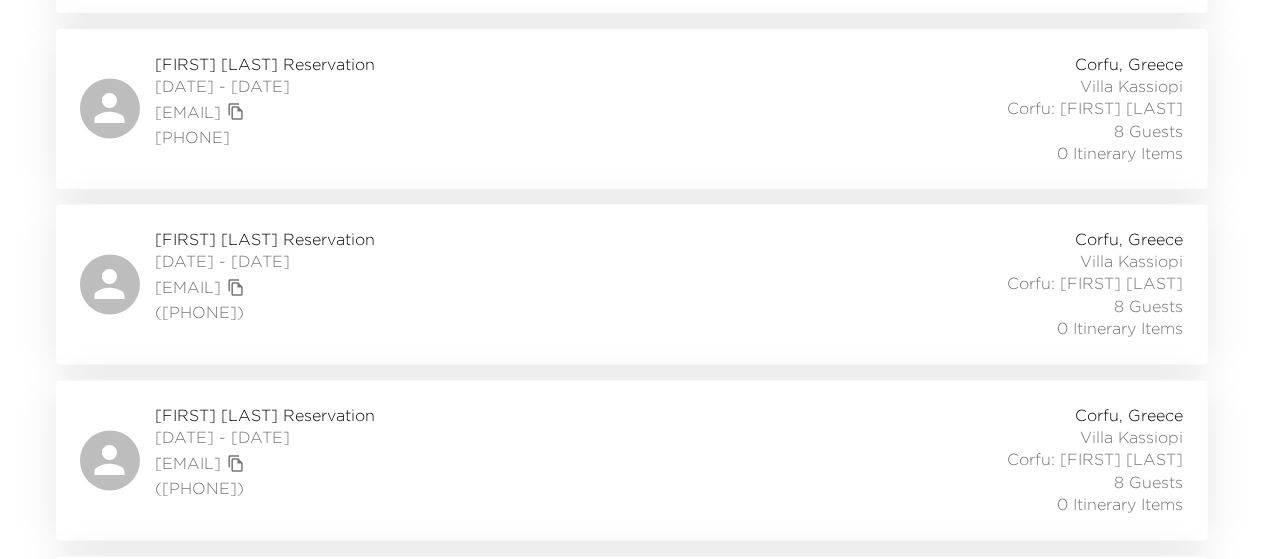 type on "kass" 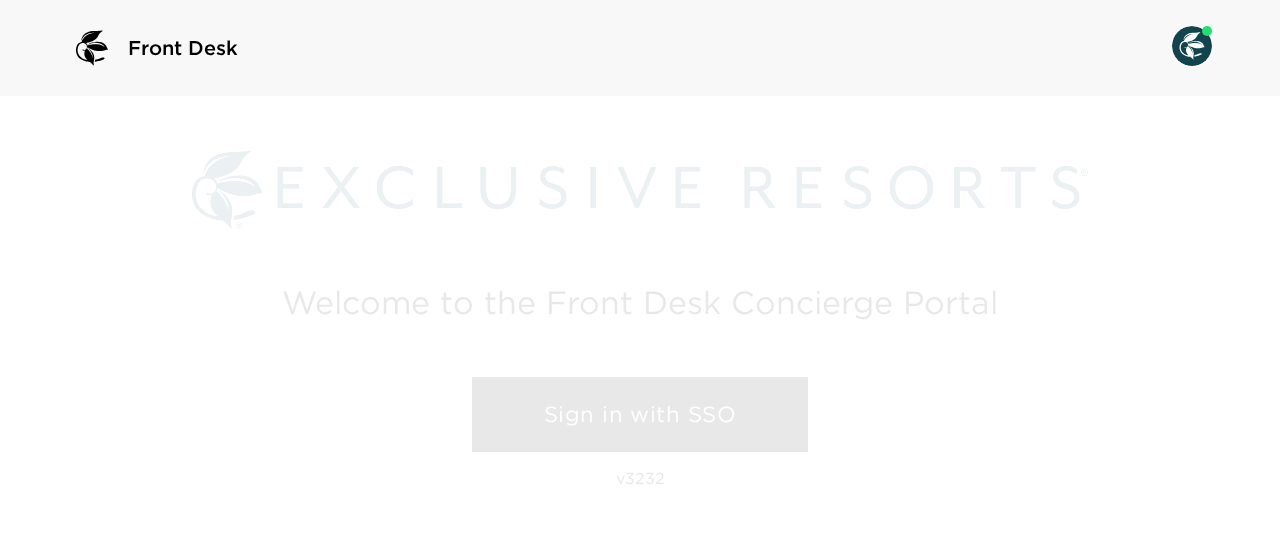 scroll, scrollTop: 0, scrollLeft: 0, axis: both 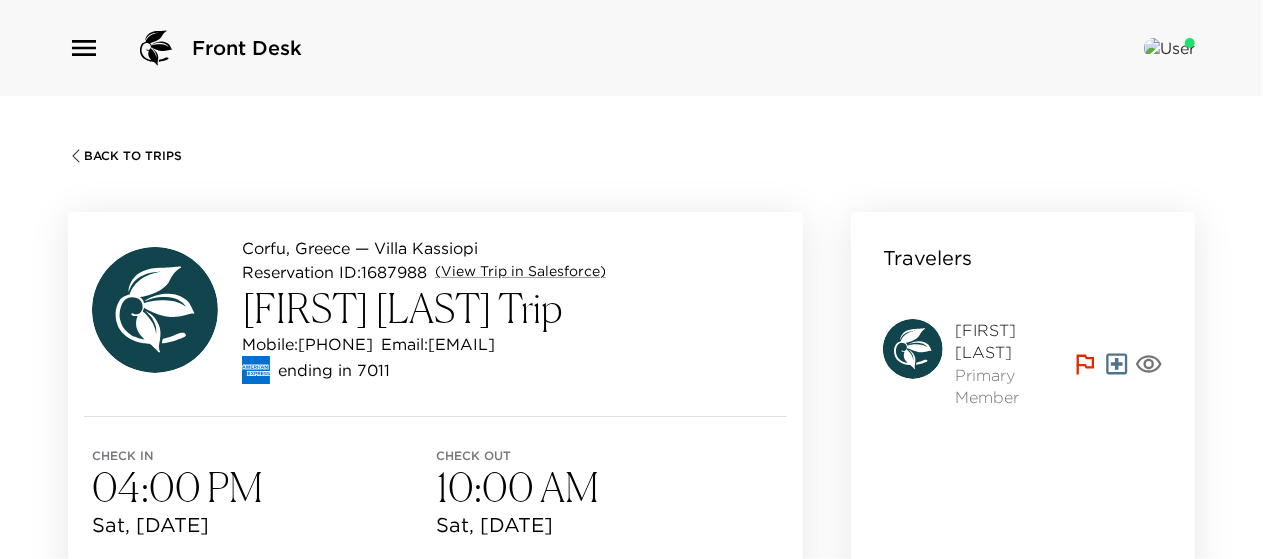 click 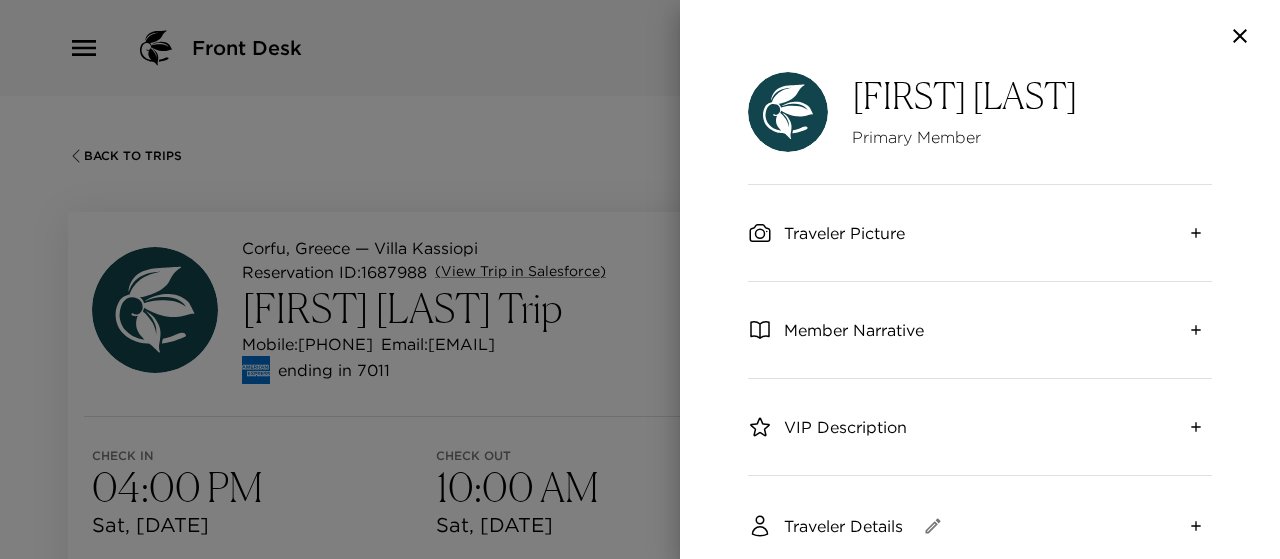 click 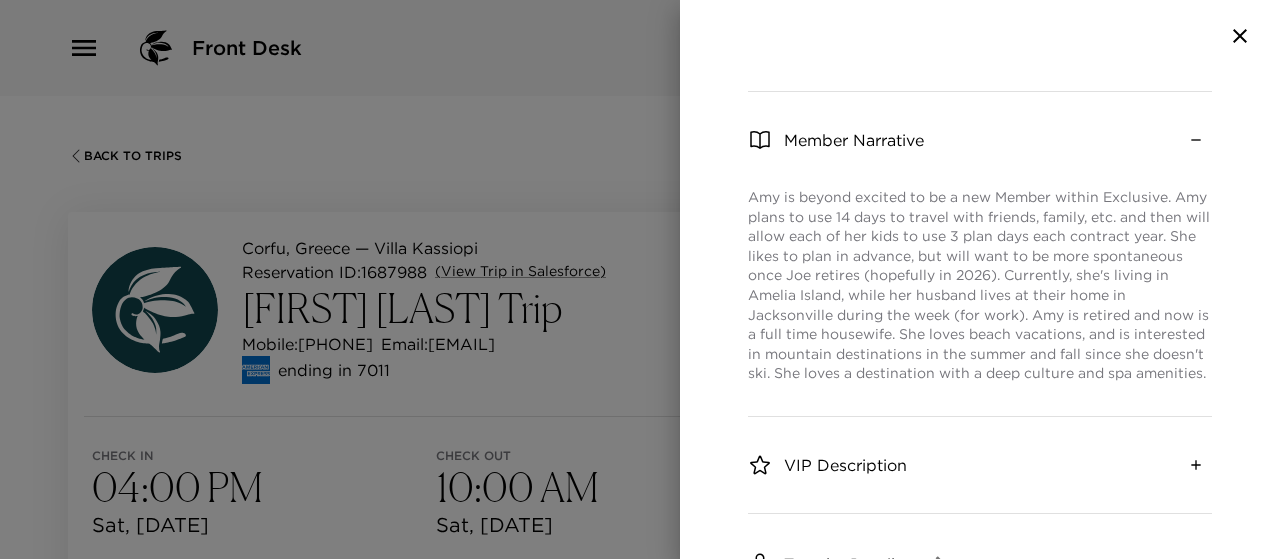 scroll, scrollTop: 197, scrollLeft: 0, axis: vertical 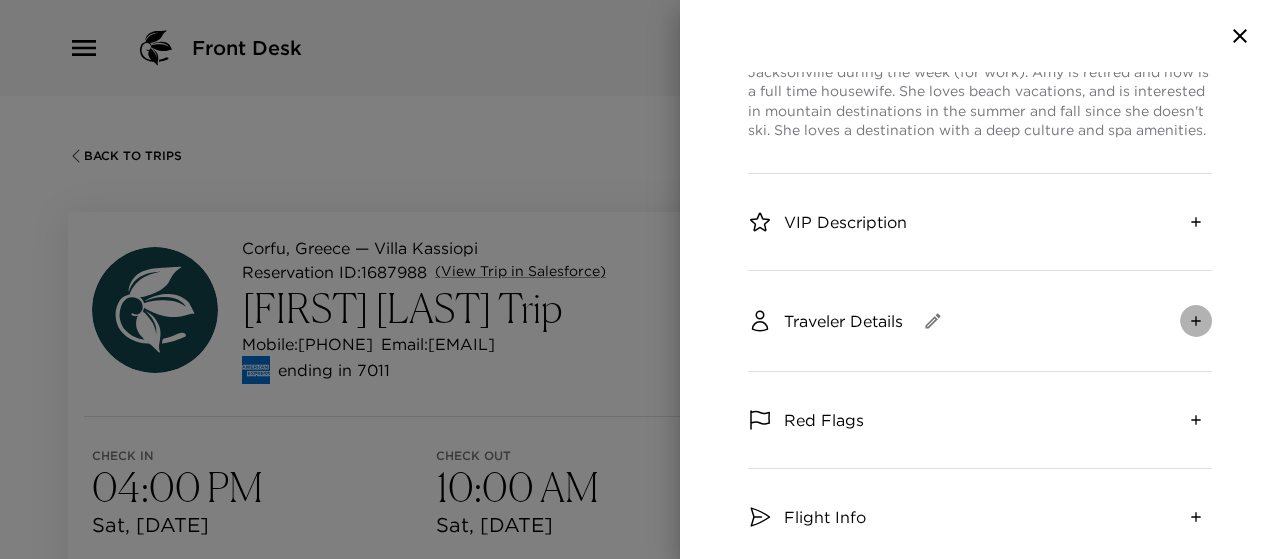 click 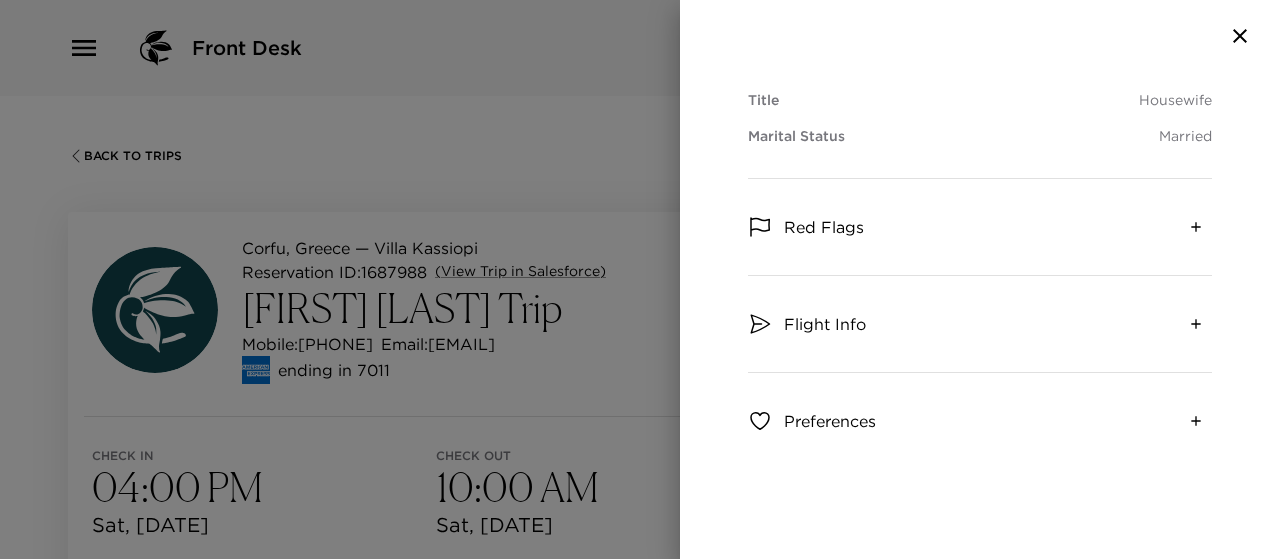 scroll, scrollTop: 914, scrollLeft: 0, axis: vertical 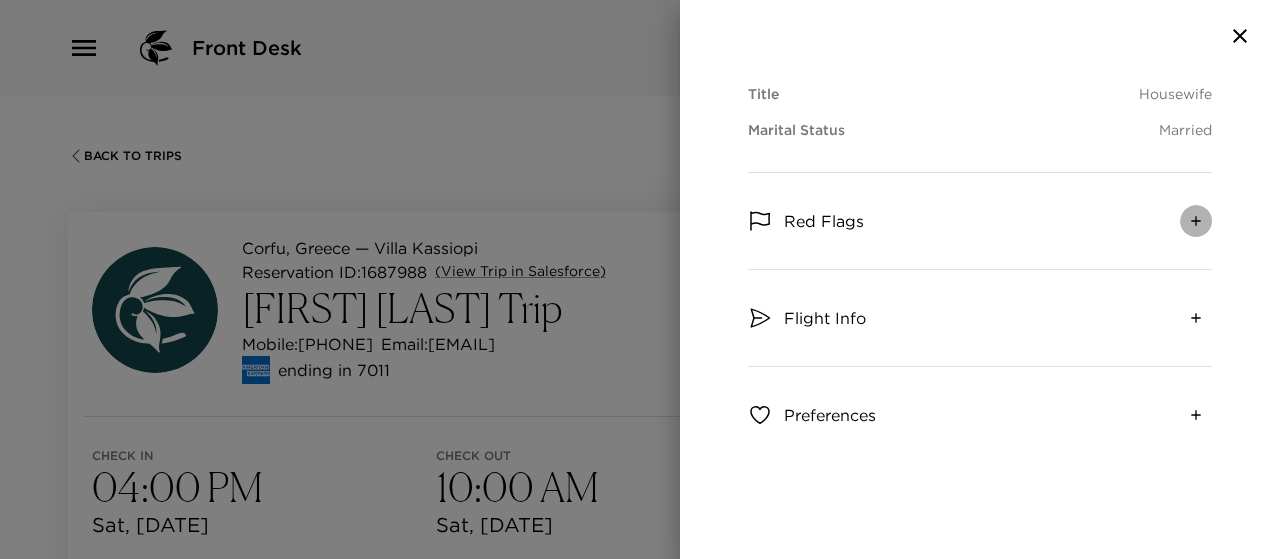click 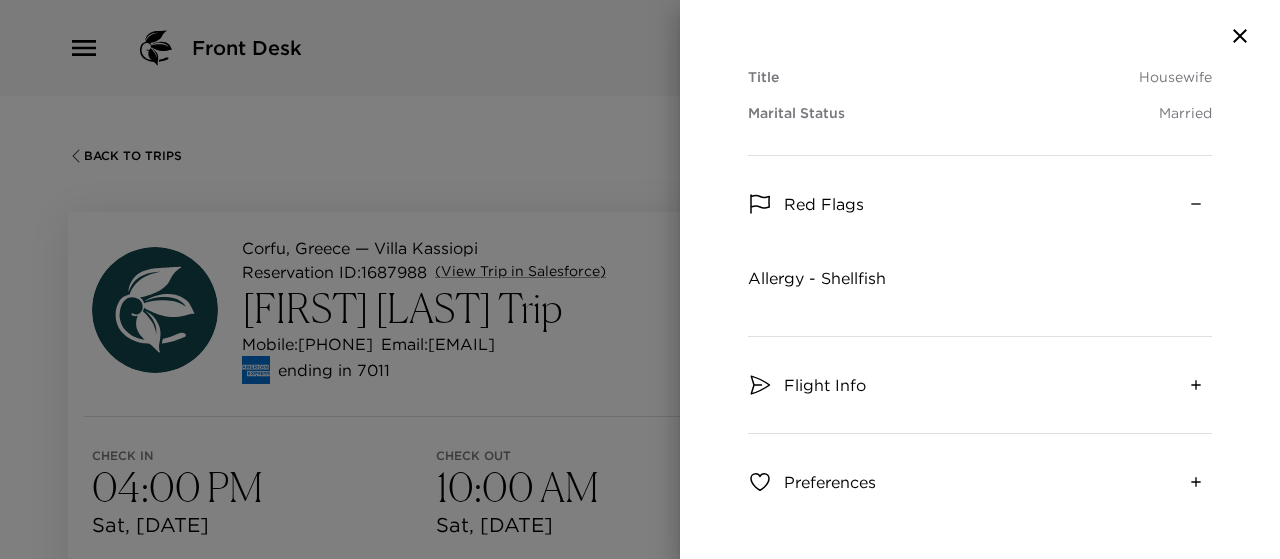 click at bounding box center [640, 279] 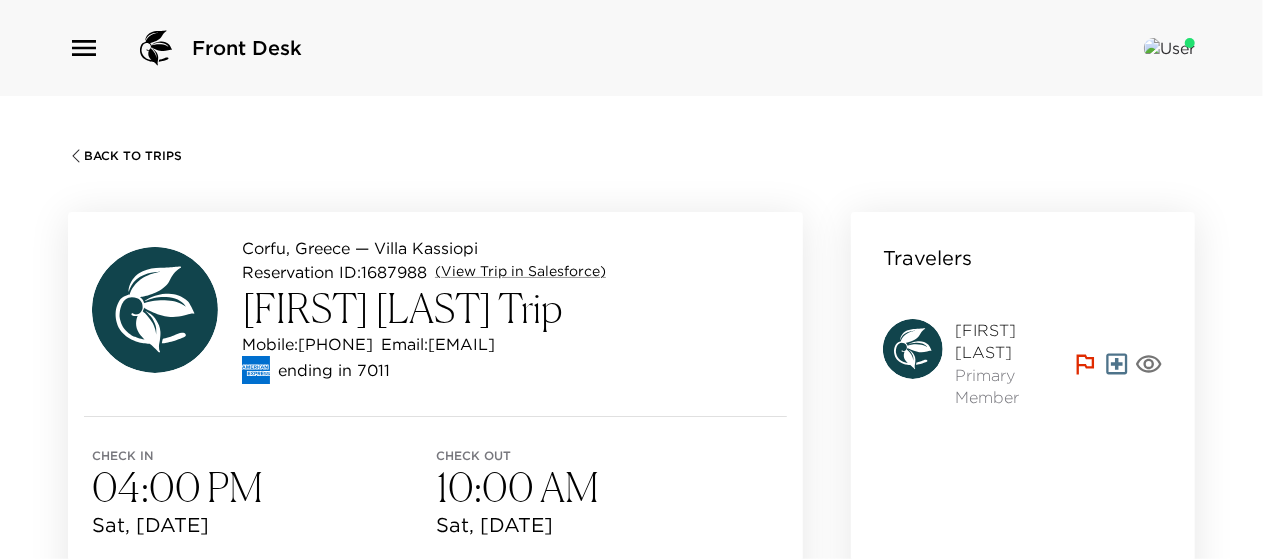 drag, startPoint x: 476, startPoint y: 344, endPoint x: 645, endPoint y: 338, distance: 169.10648 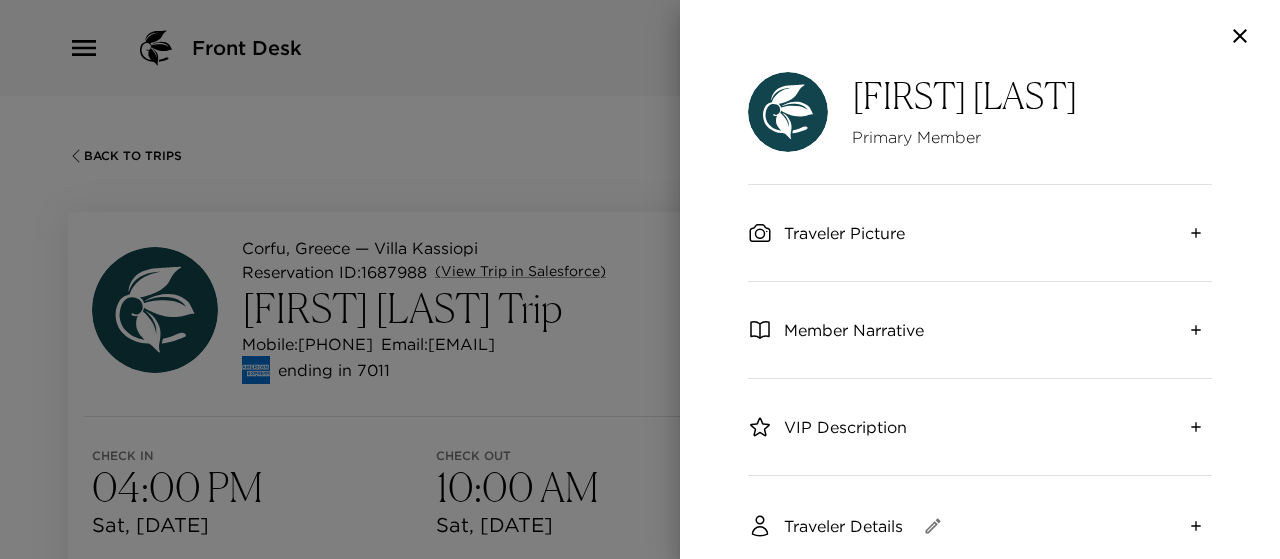 click 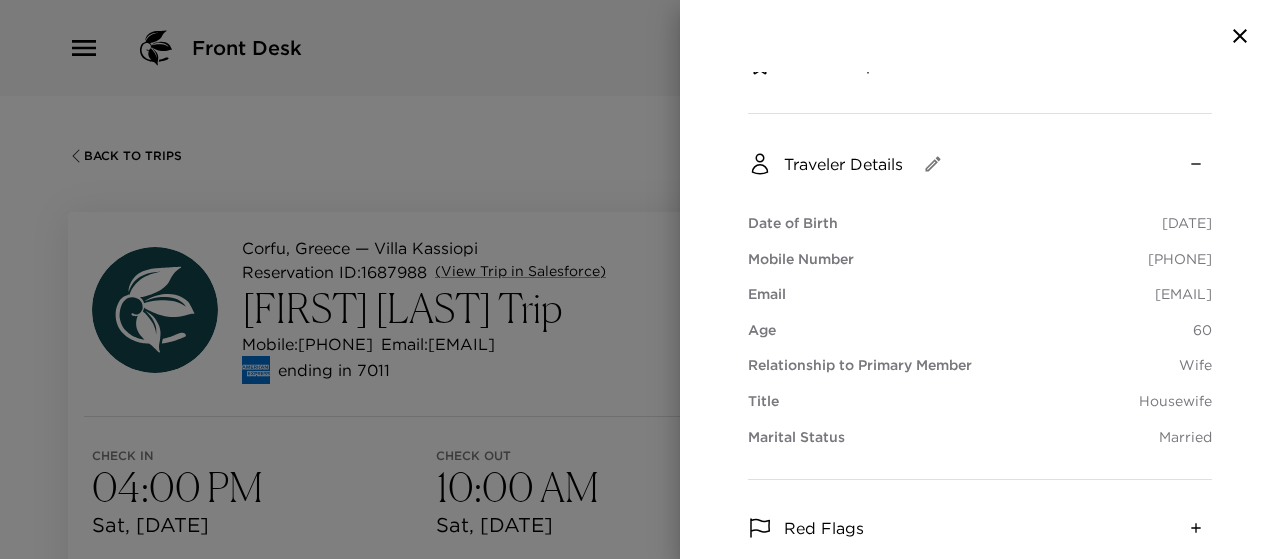 scroll, scrollTop: 364, scrollLeft: 0, axis: vertical 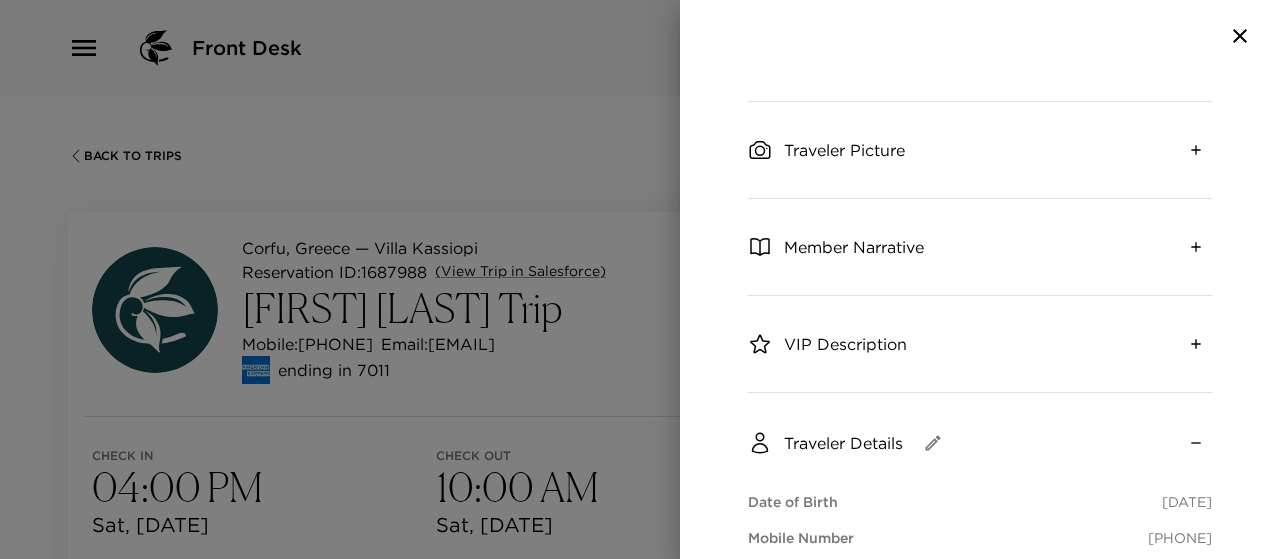click at bounding box center [640, 279] 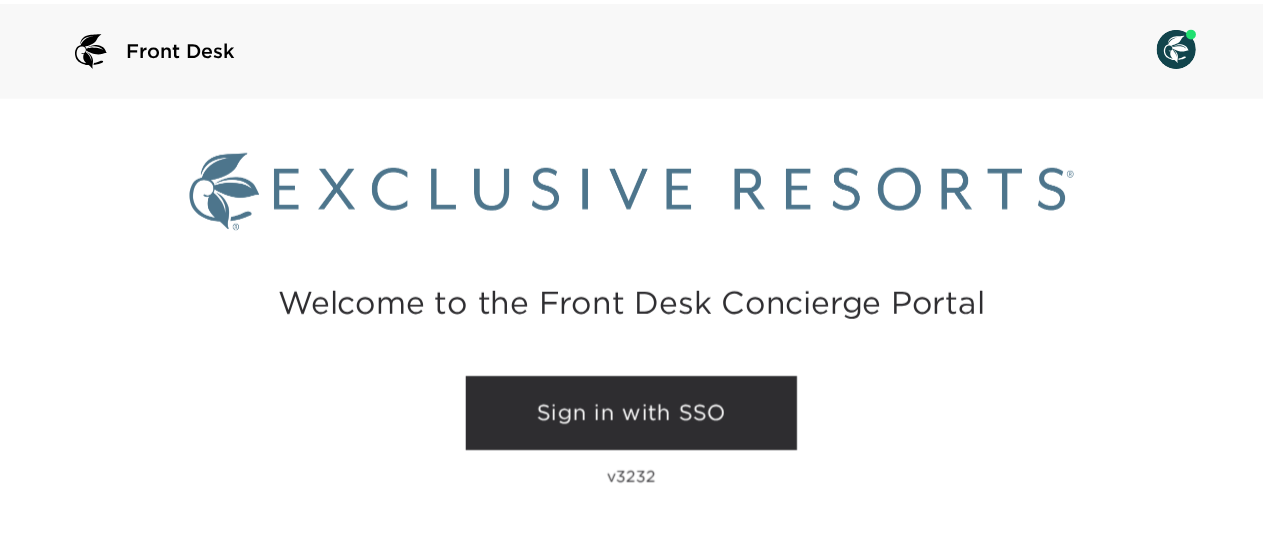 scroll, scrollTop: 0, scrollLeft: 0, axis: both 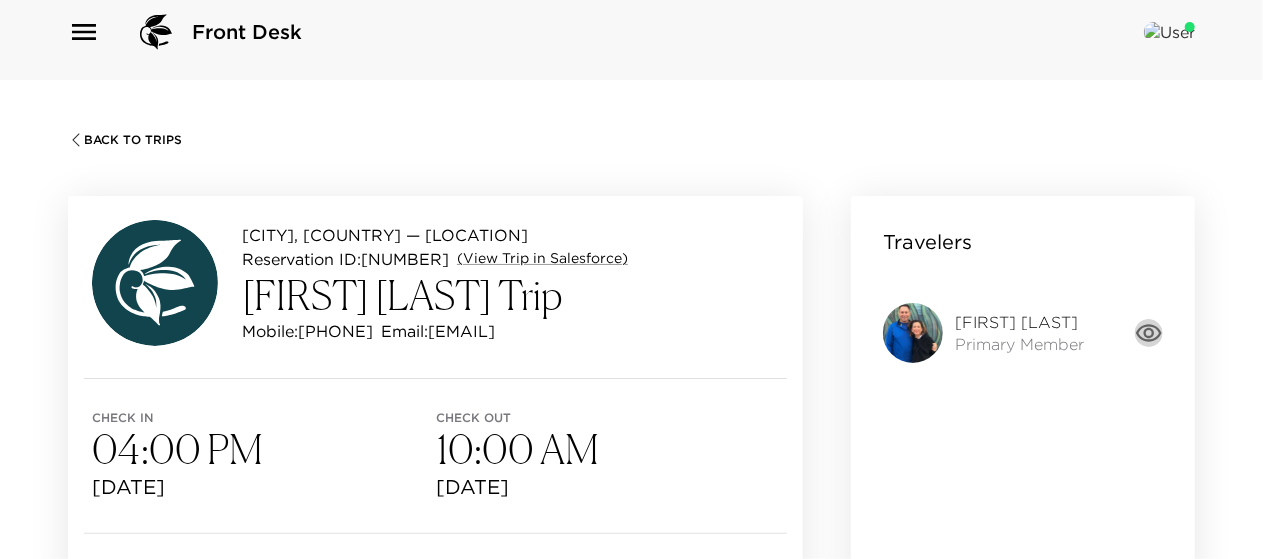 click 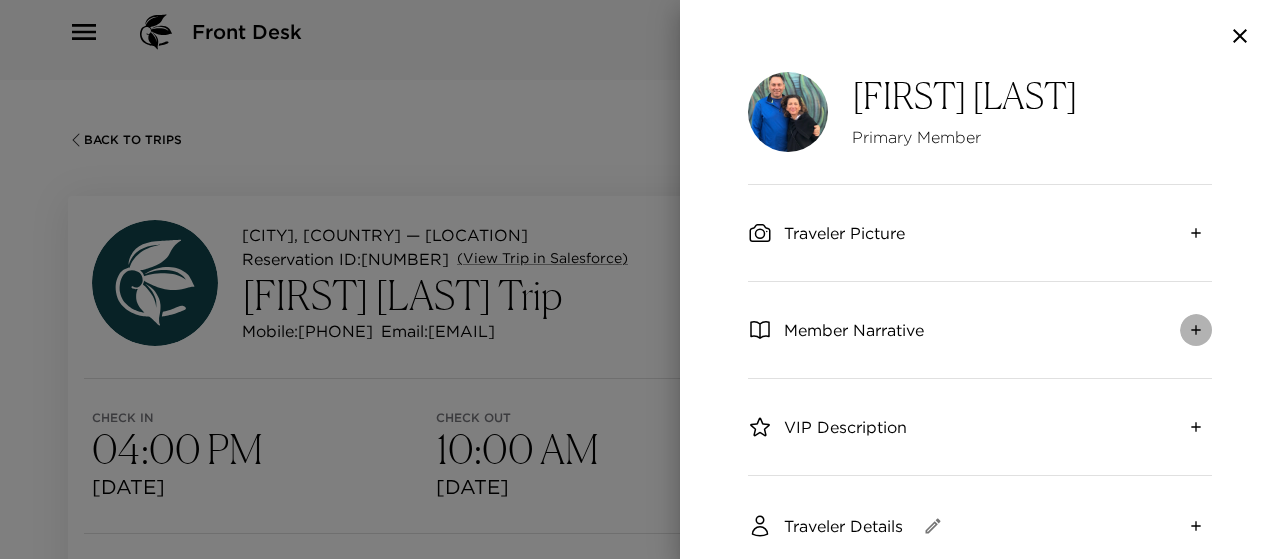 click 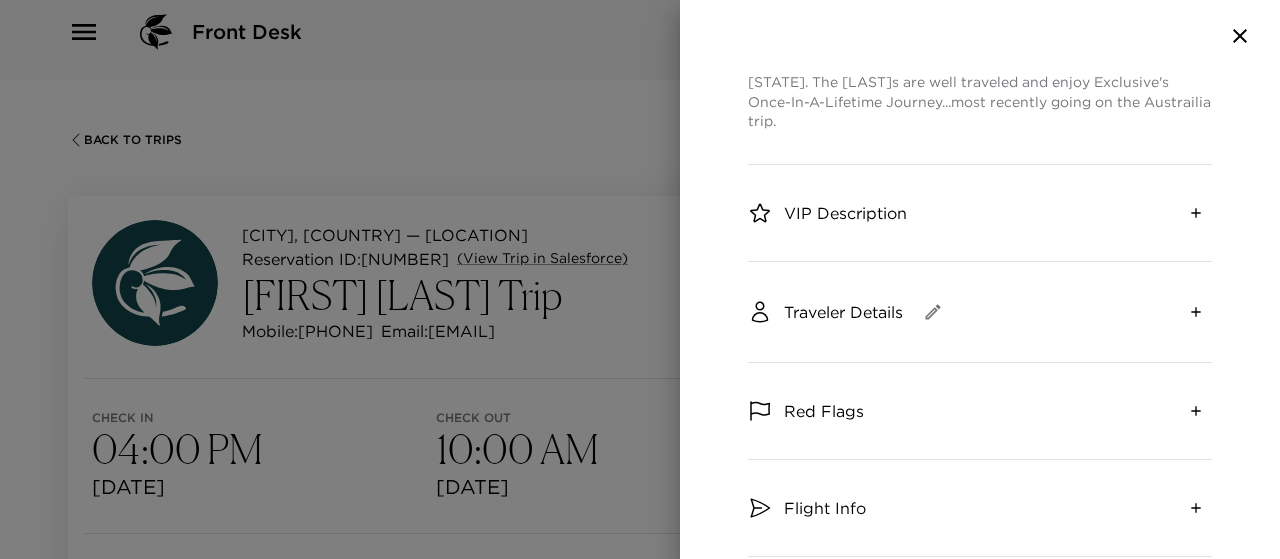 scroll, scrollTop: 356, scrollLeft: 0, axis: vertical 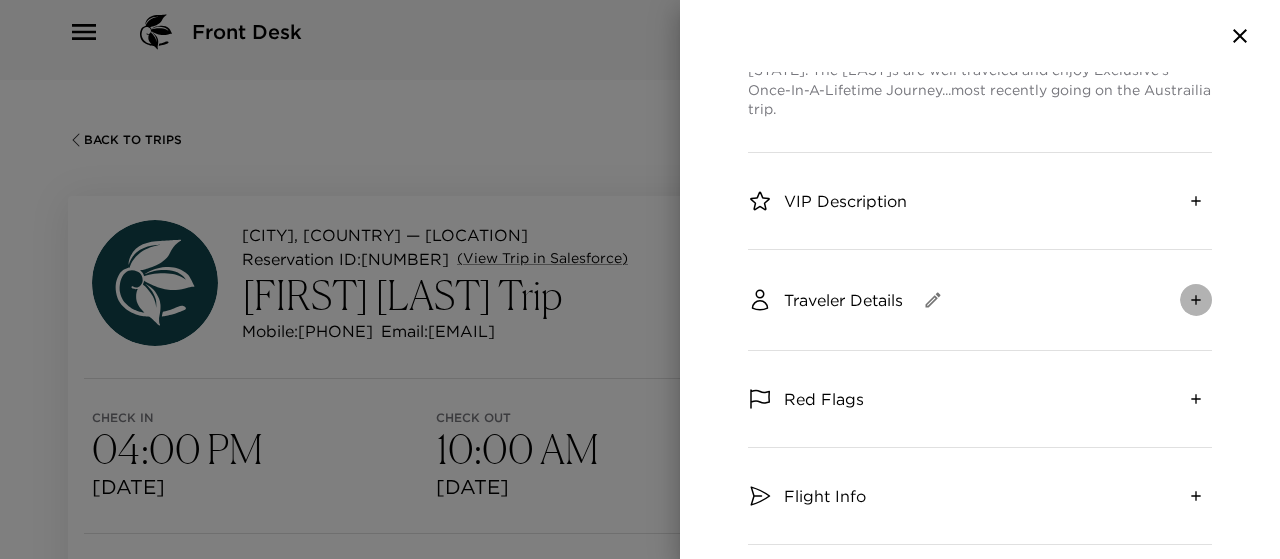 click 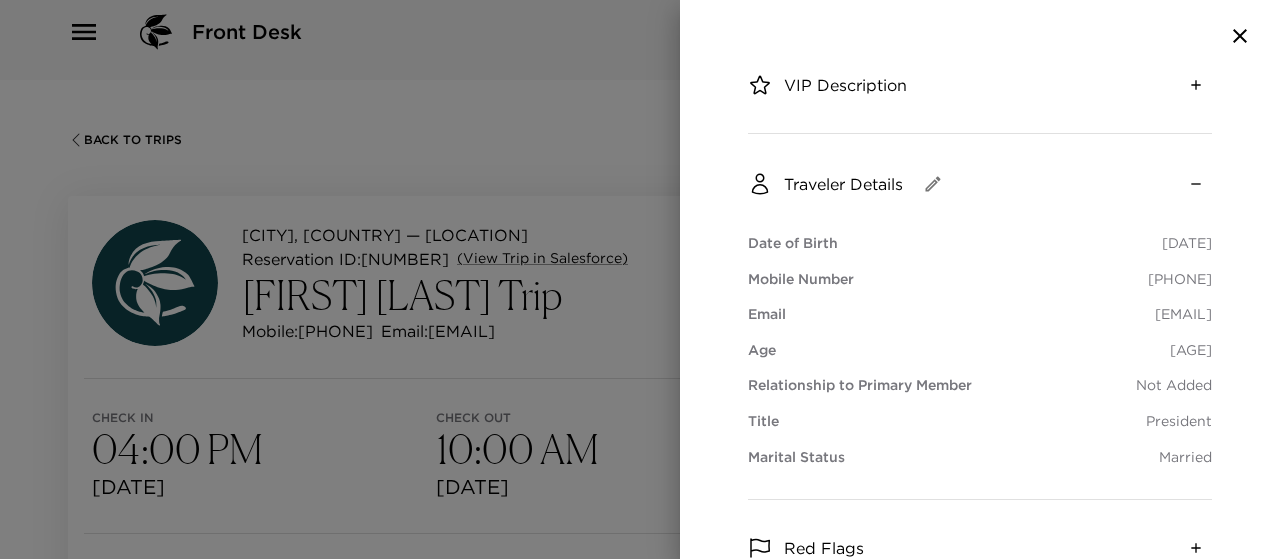 scroll, scrollTop: 490, scrollLeft: 0, axis: vertical 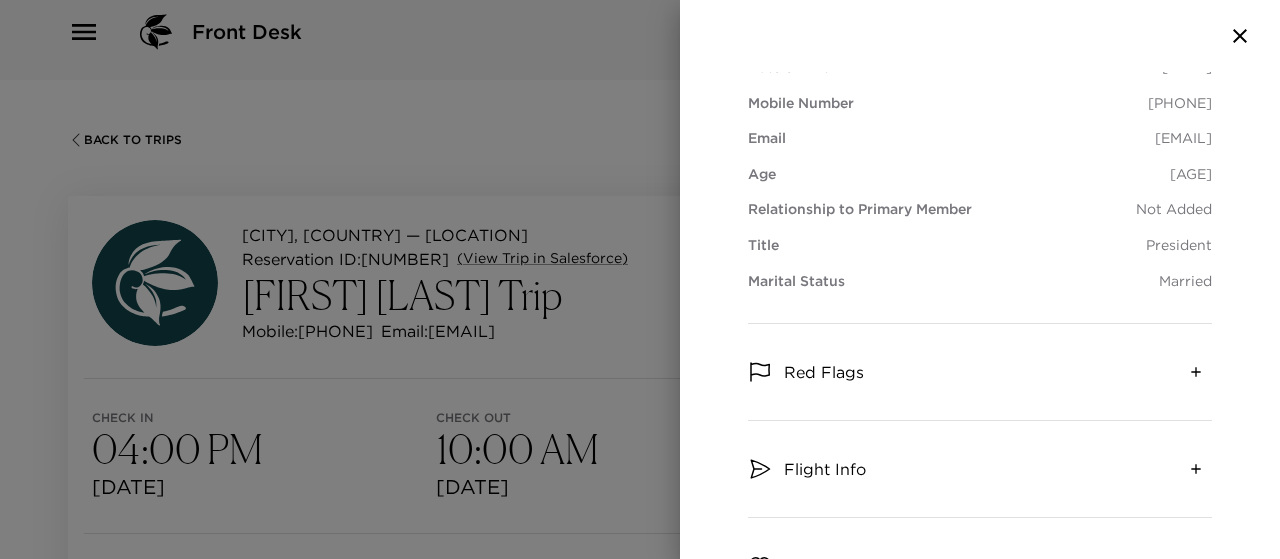 click 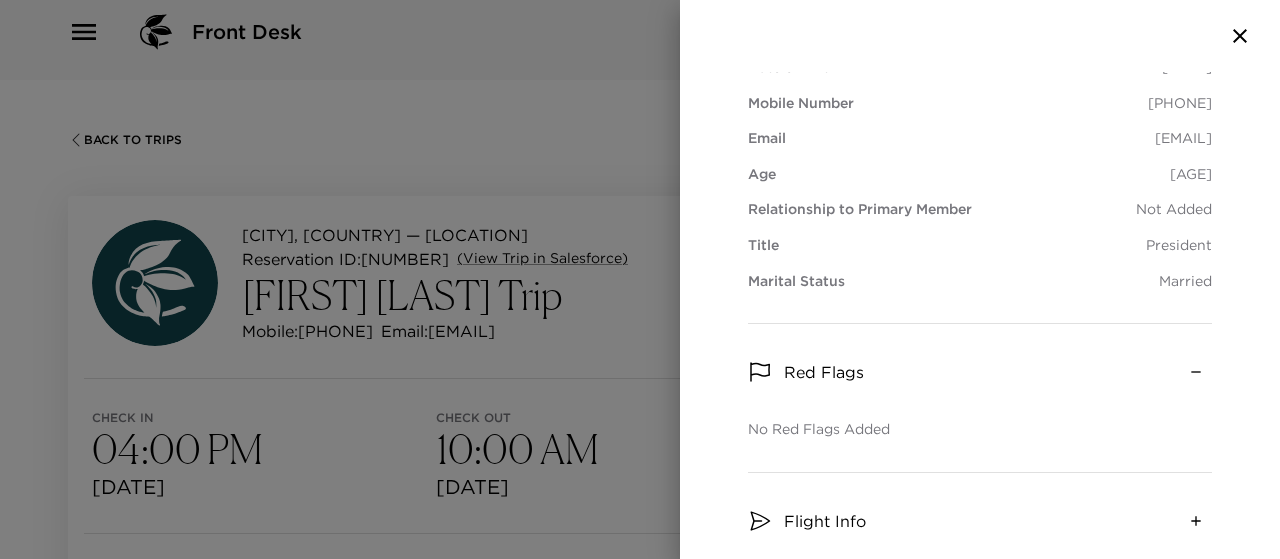 click at bounding box center [640, 279] 